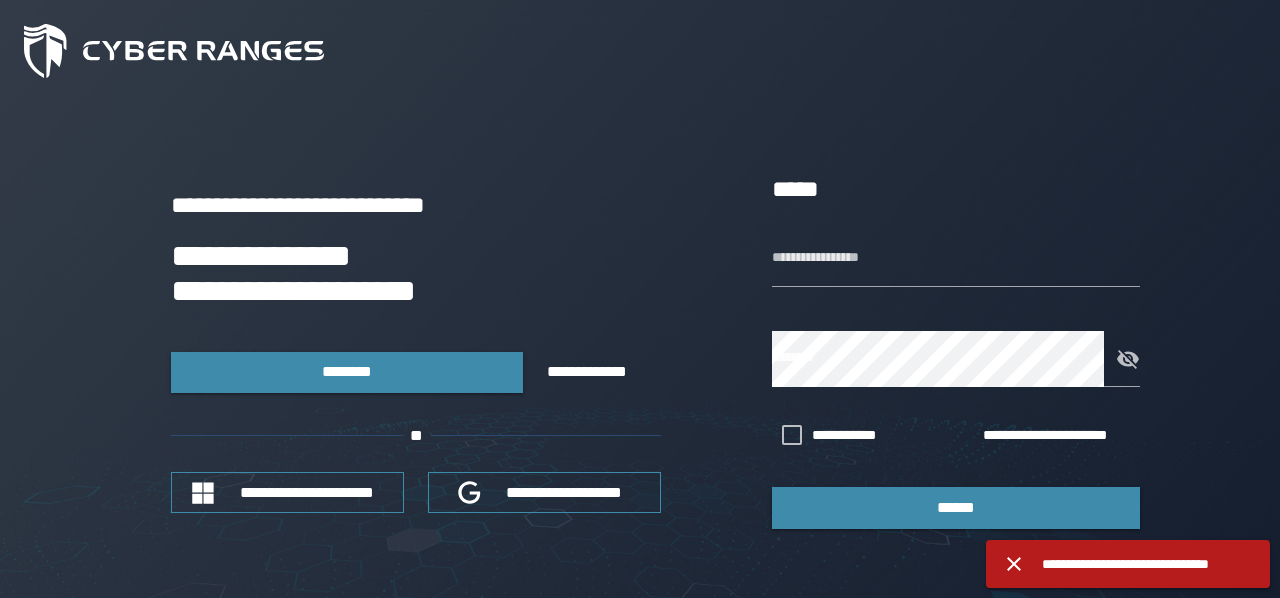 scroll, scrollTop: 0, scrollLeft: 0, axis: both 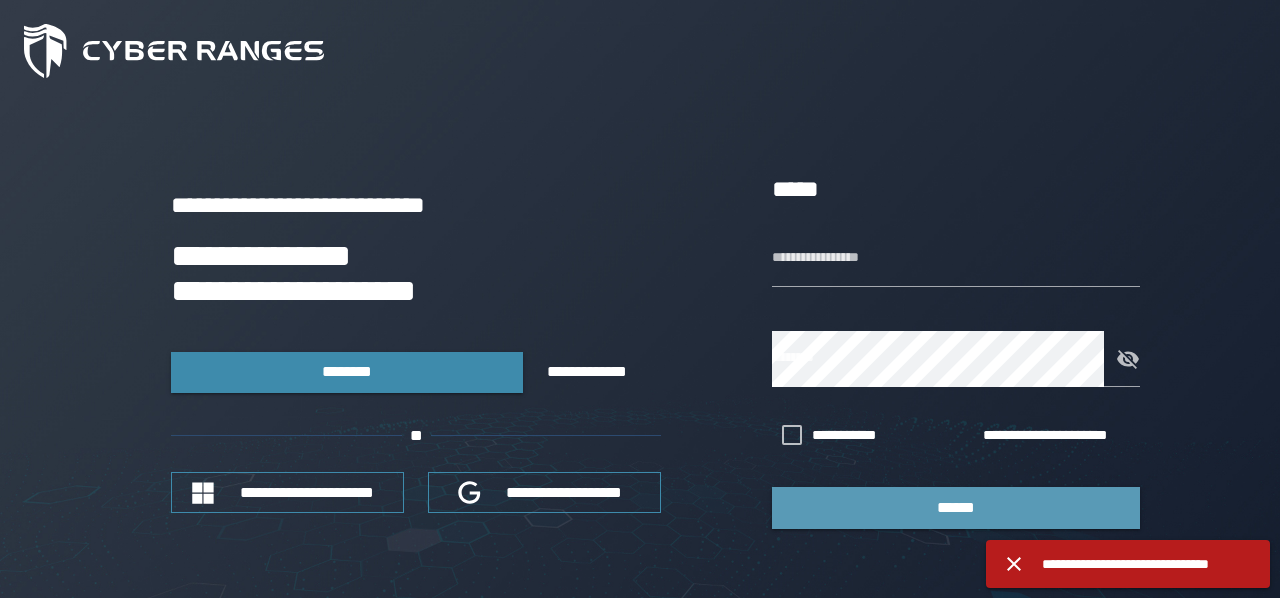 type on "********" 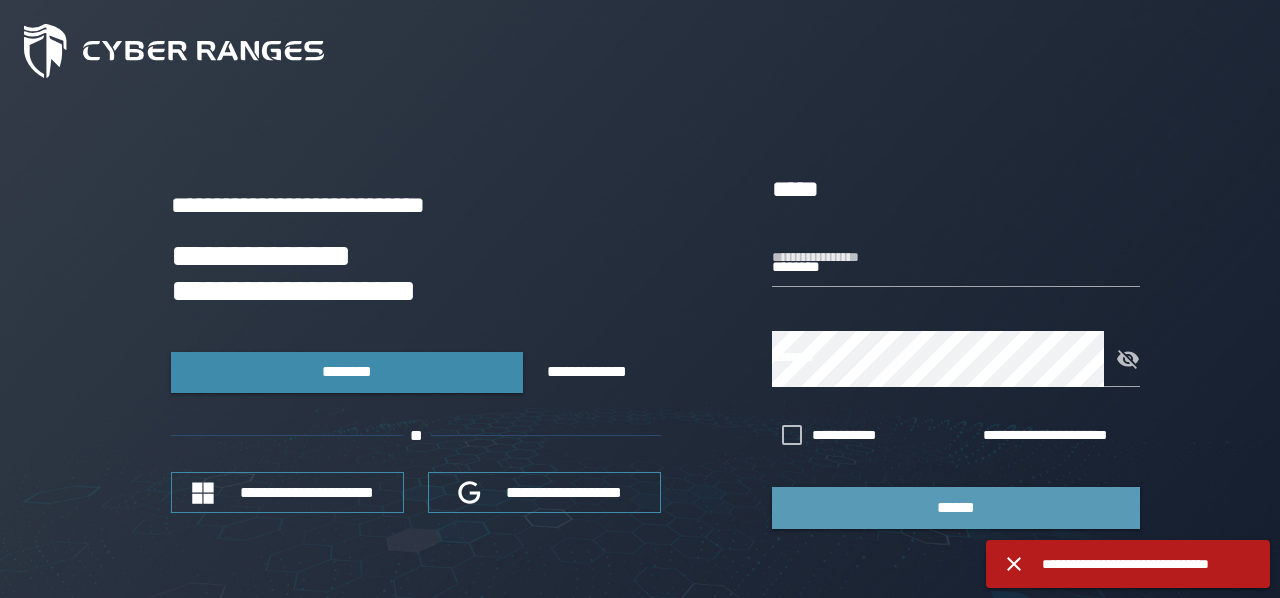 click on "******" at bounding box center [956, 507] 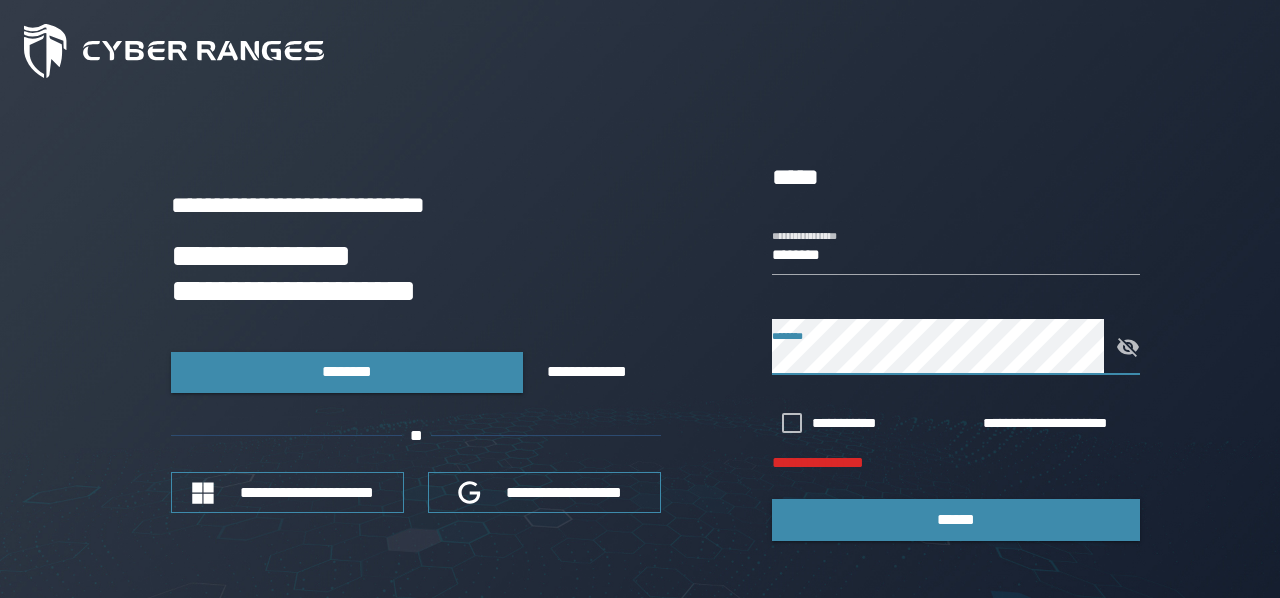 click on "**********" at bounding box center (640, 349) 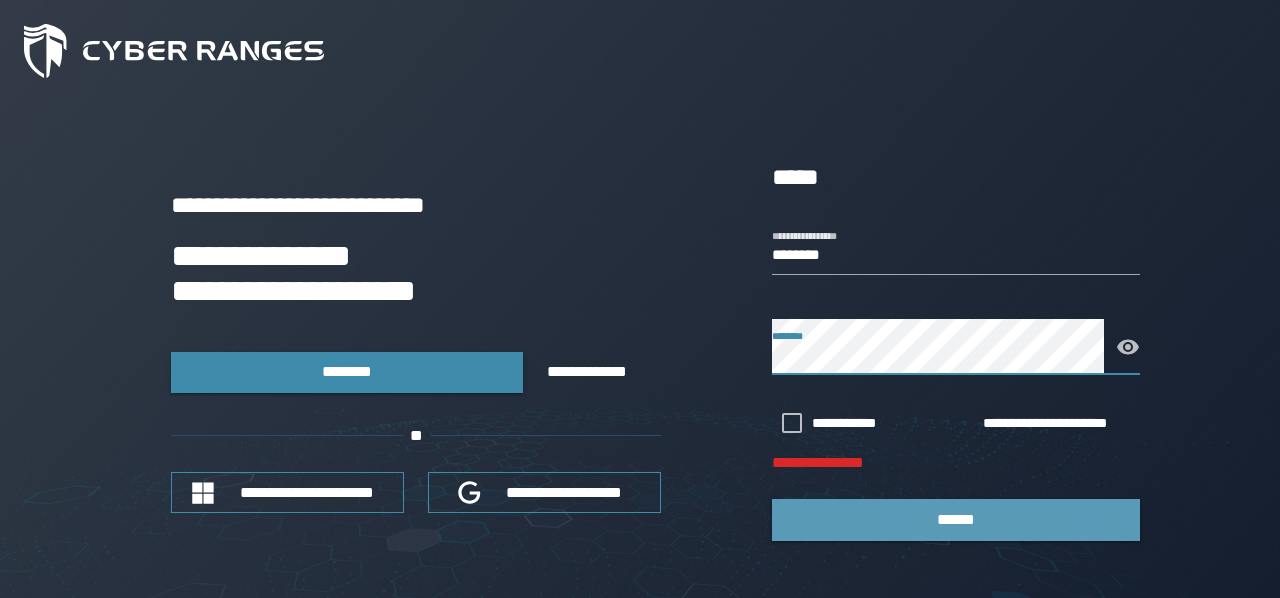 click on "******" at bounding box center [956, 519] 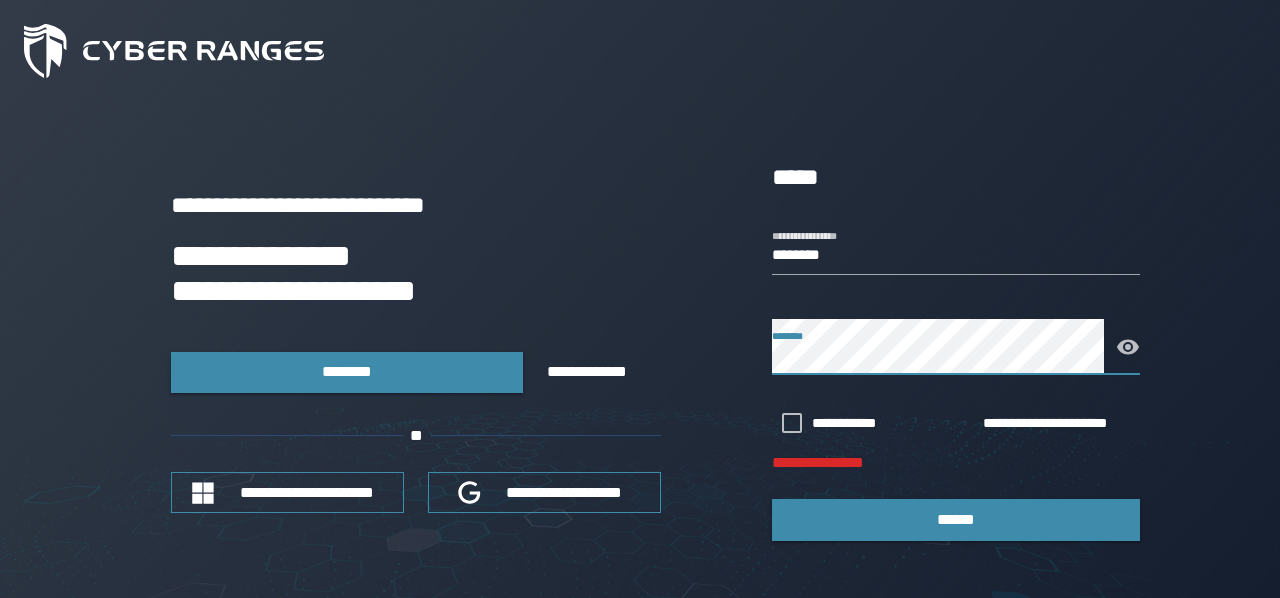 click on "**********" at bounding box center [640, 349] 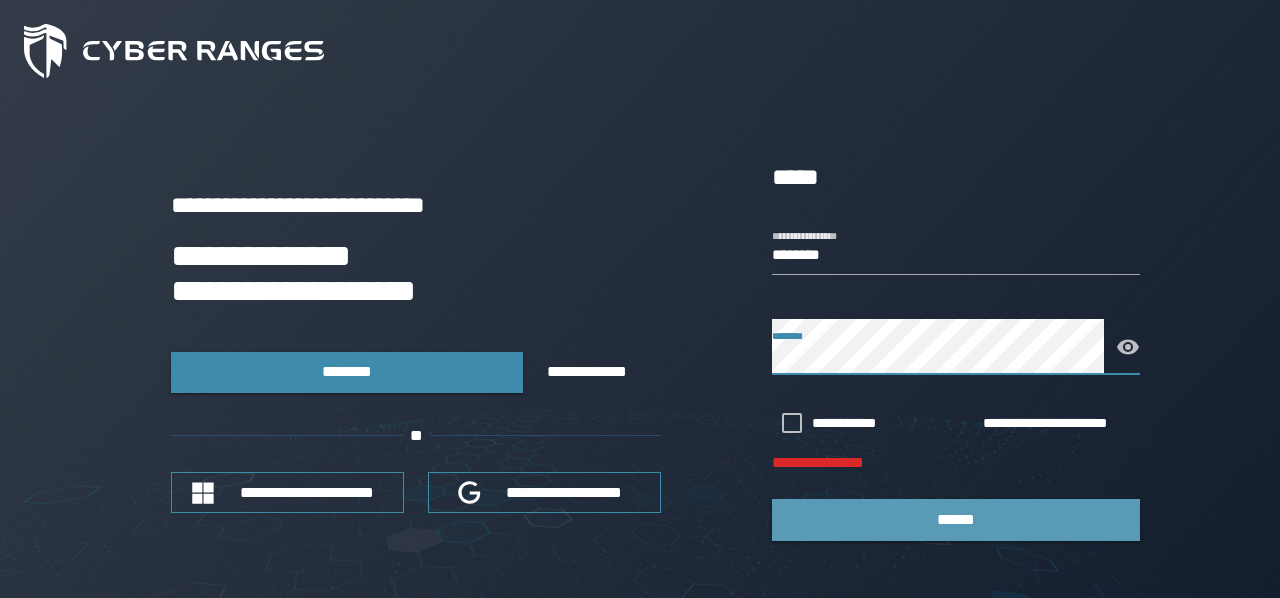 click on "******" at bounding box center [956, 519] 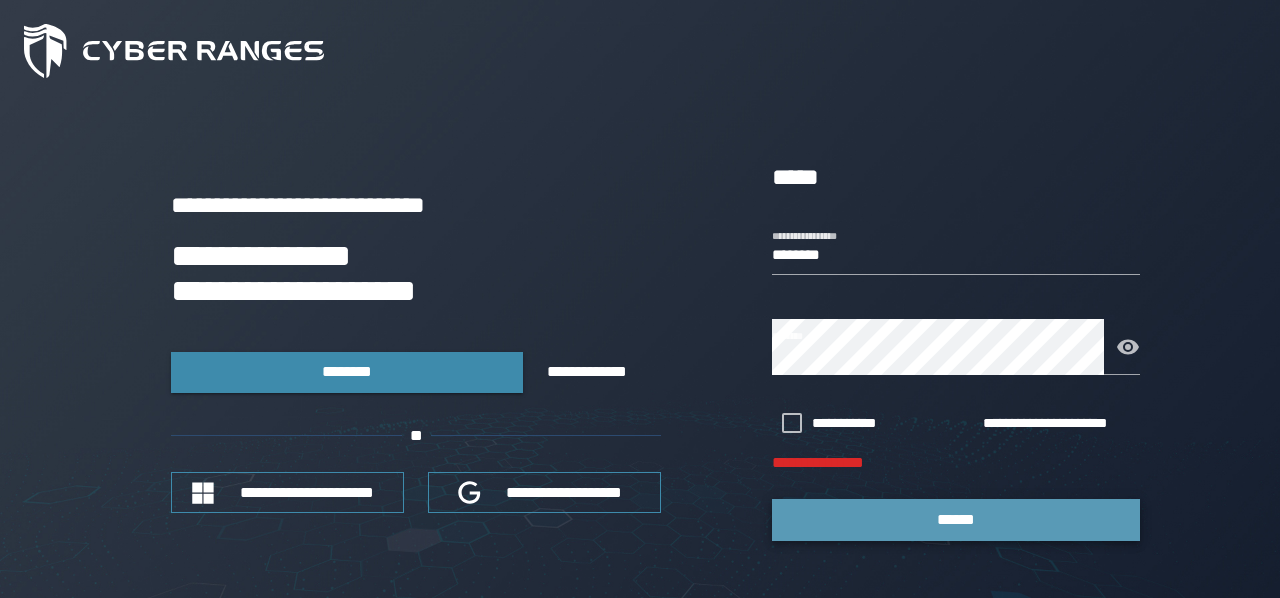 click on "******" at bounding box center (956, 519) 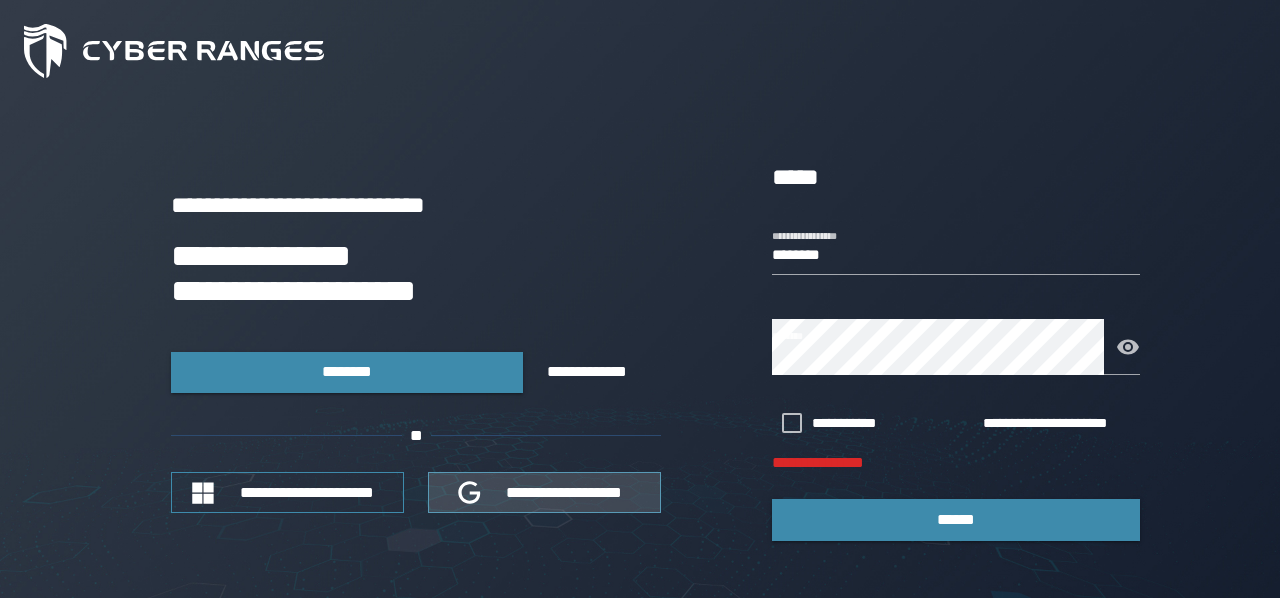 click on "**********" at bounding box center (565, 492) 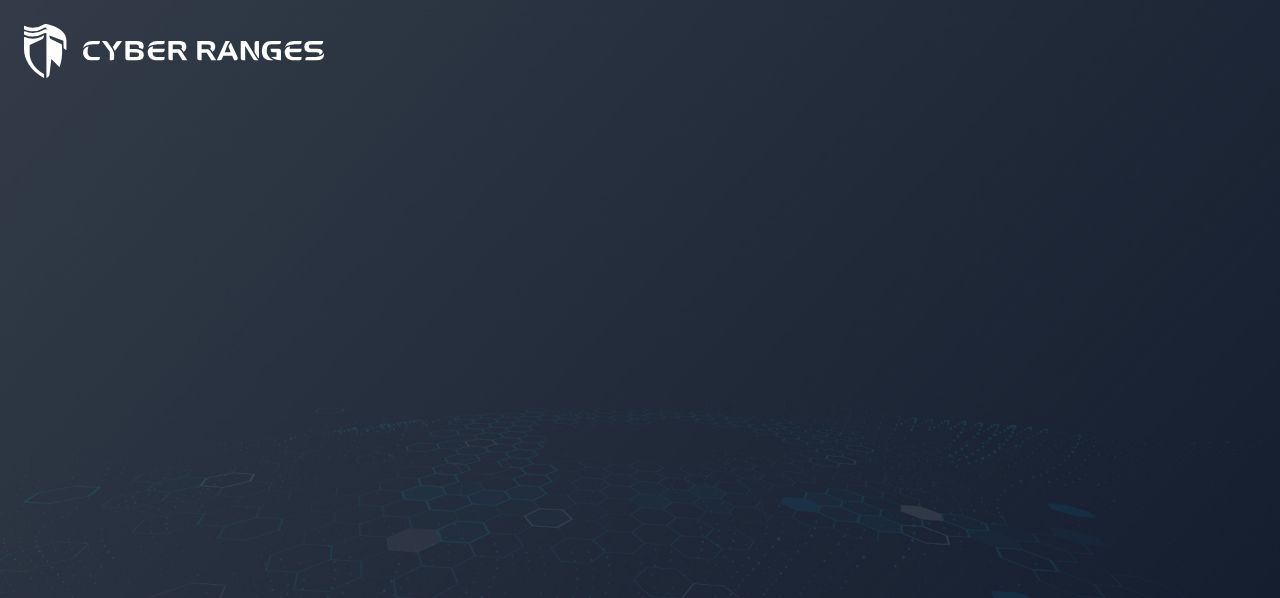 scroll, scrollTop: 0, scrollLeft: 0, axis: both 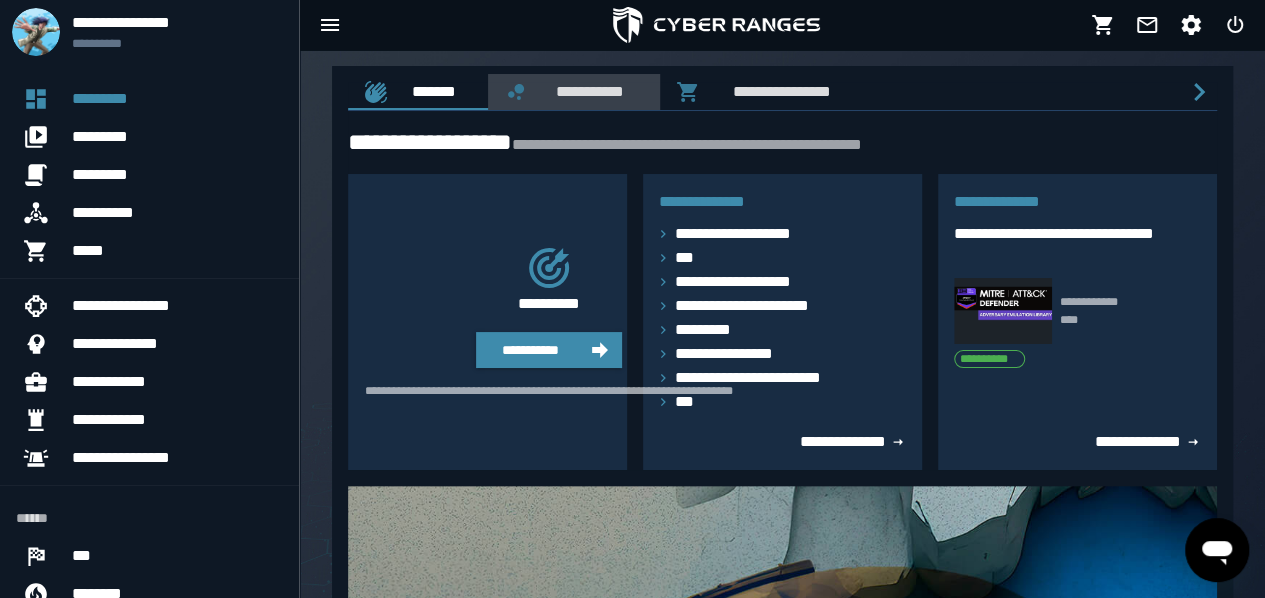 click on "**********" at bounding box center (586, 91) 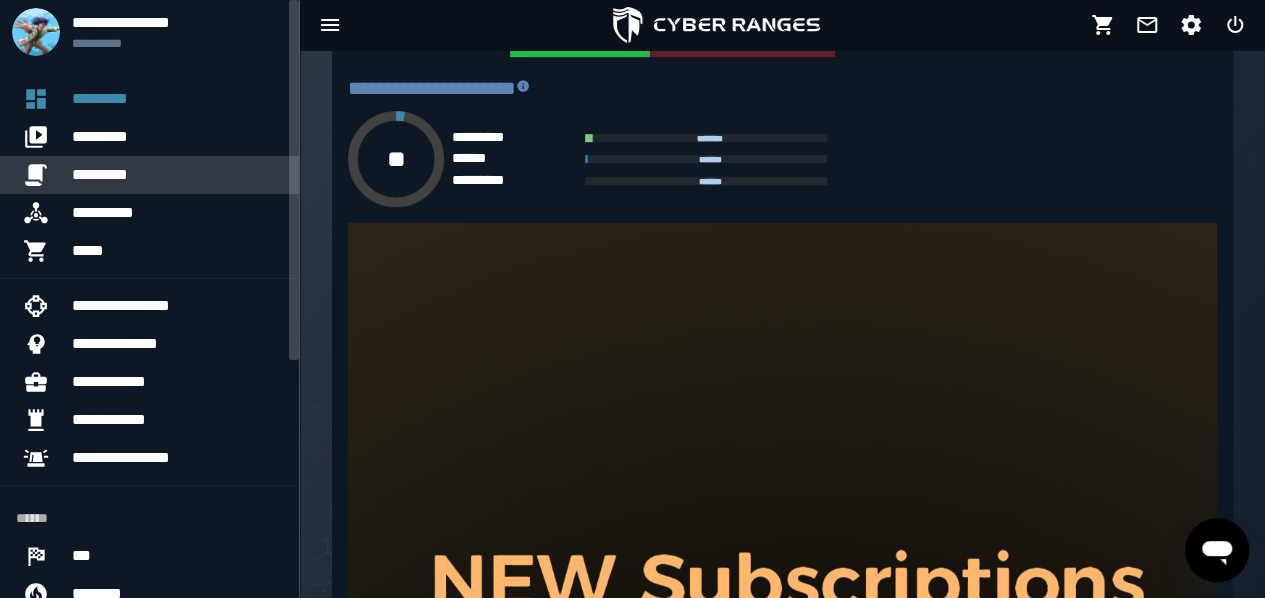 scroll, scrollTop: 0, scrollLeft: 0, axis: both 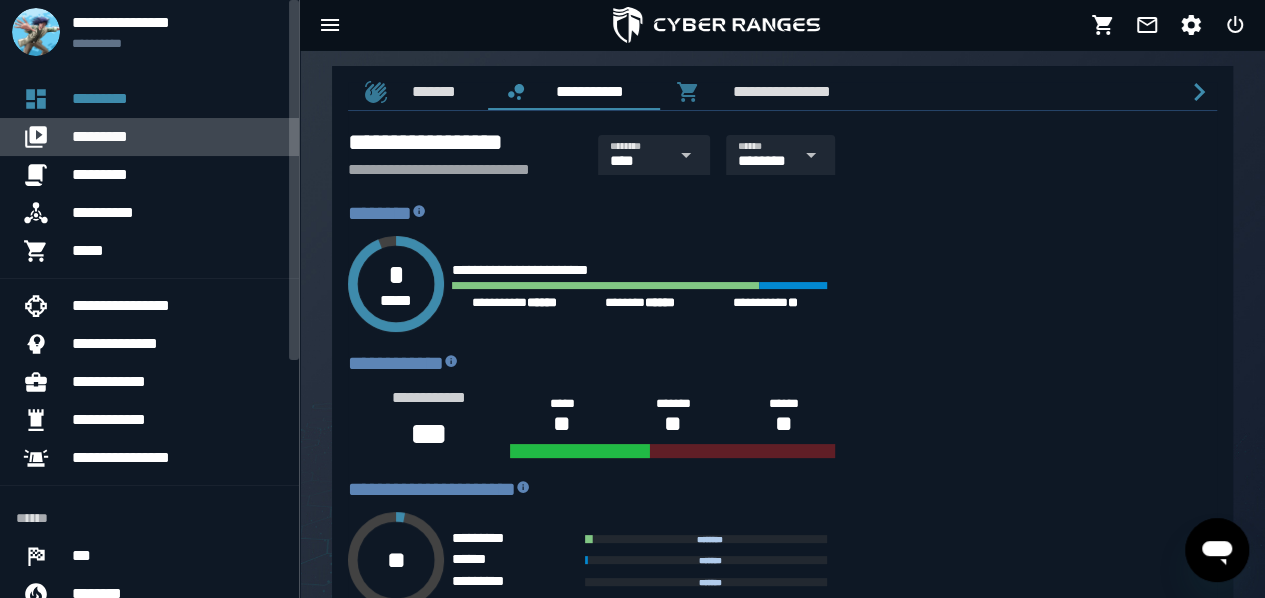 click on "*********" at bounding box center [177, 137] 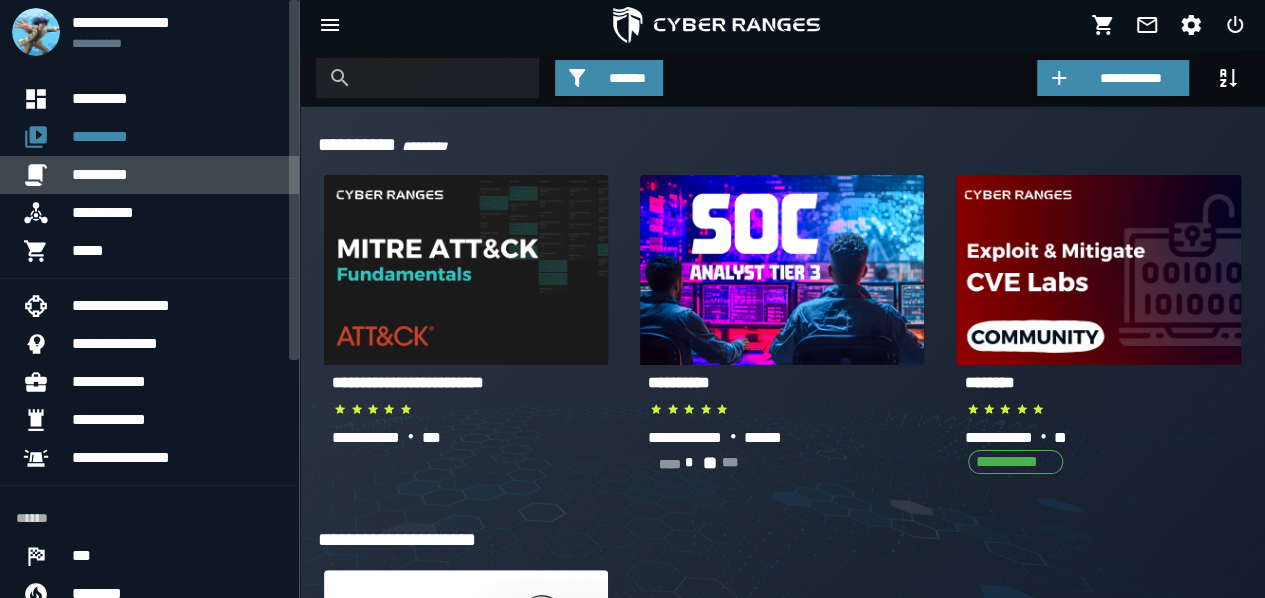 click on "*********" at bounding box center (177, 175) 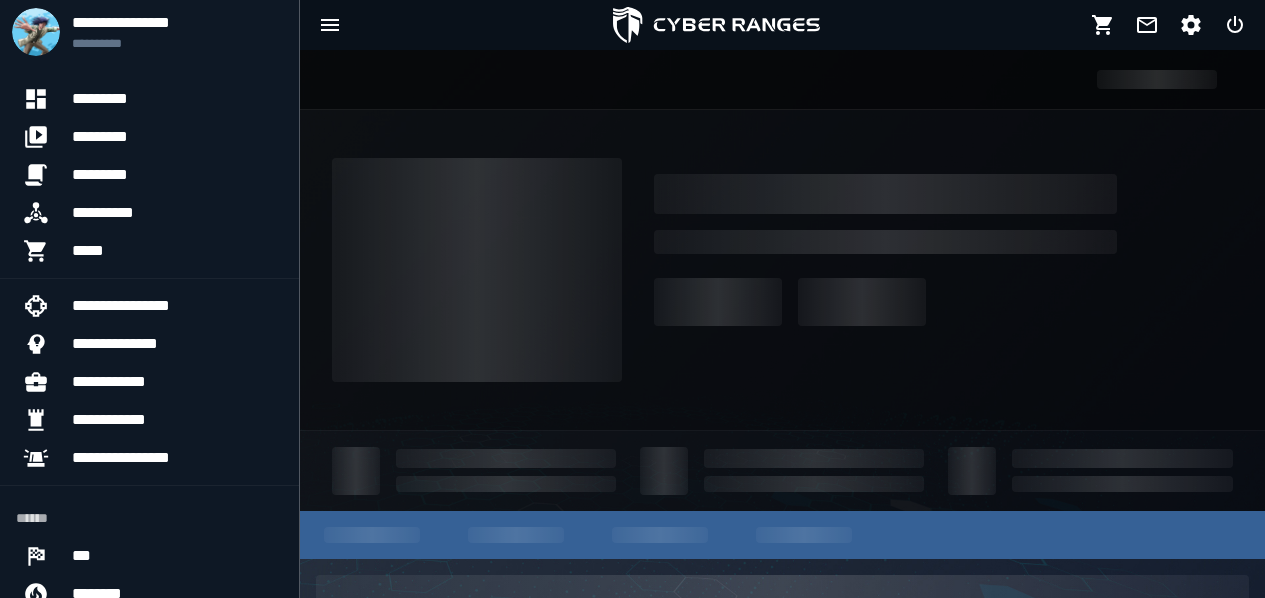 scroll, scrollTop: 0, scrollLeft: 0, axis: both 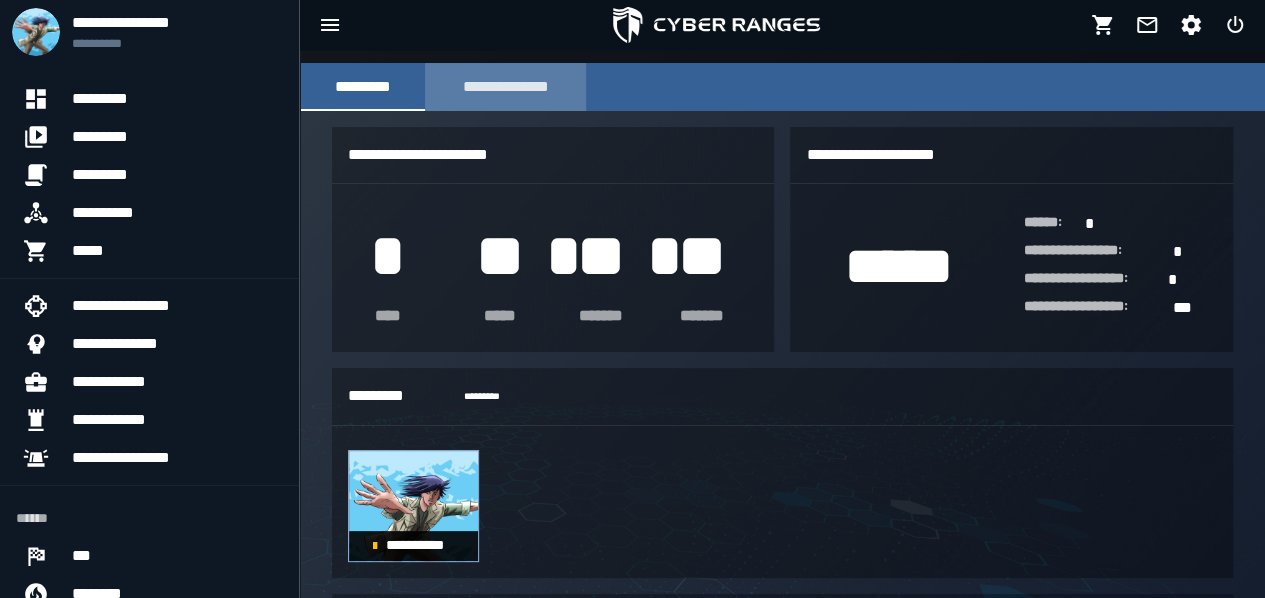 click on "**********" at bounding box center (505, 87) 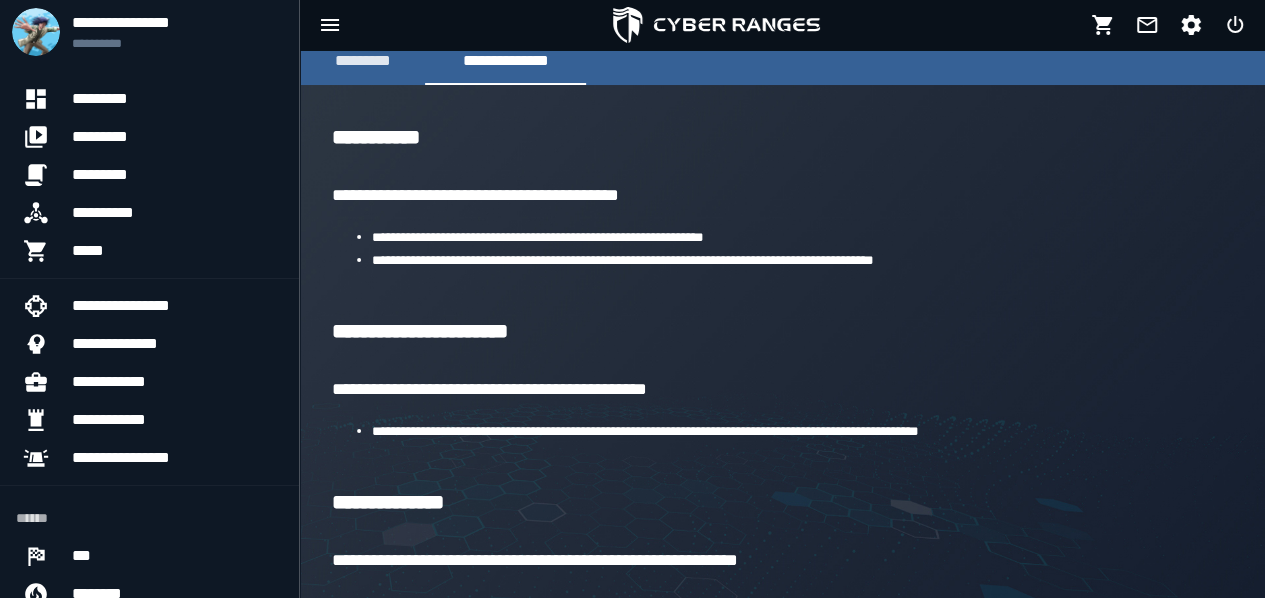 scroll, scrollTop: 704, scrollLeft: 0, axis: vertical 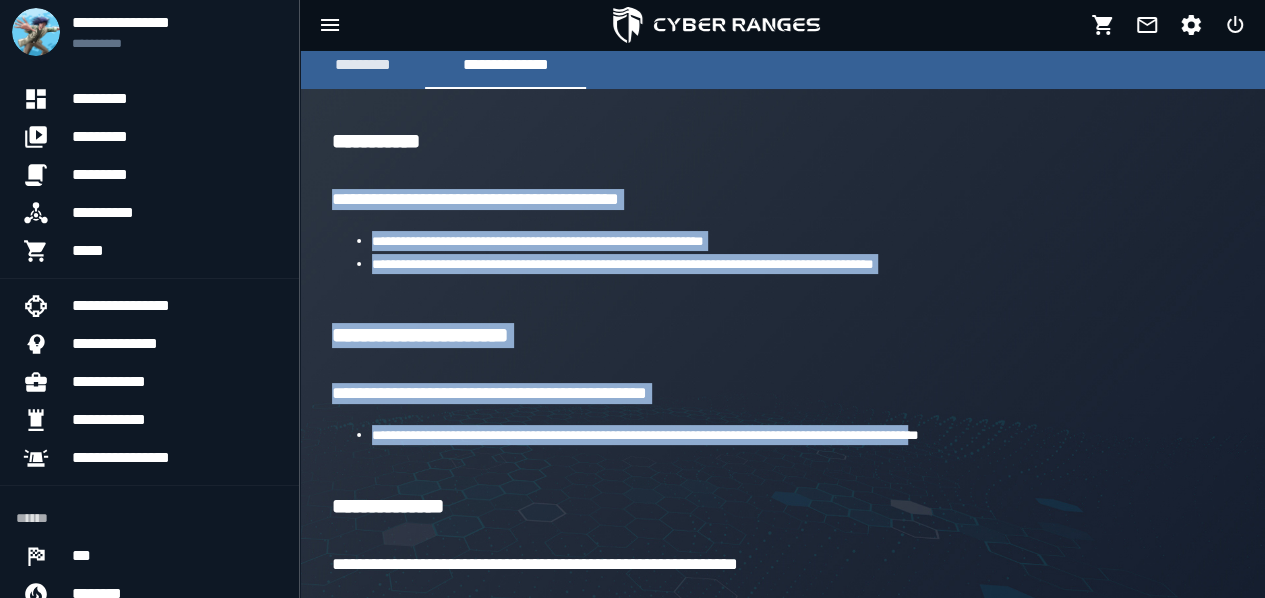 drag, startPoint x: 329, startPoint y: 189, endPoint x: 1004, endPoint y: 455, distance: 725.5212 